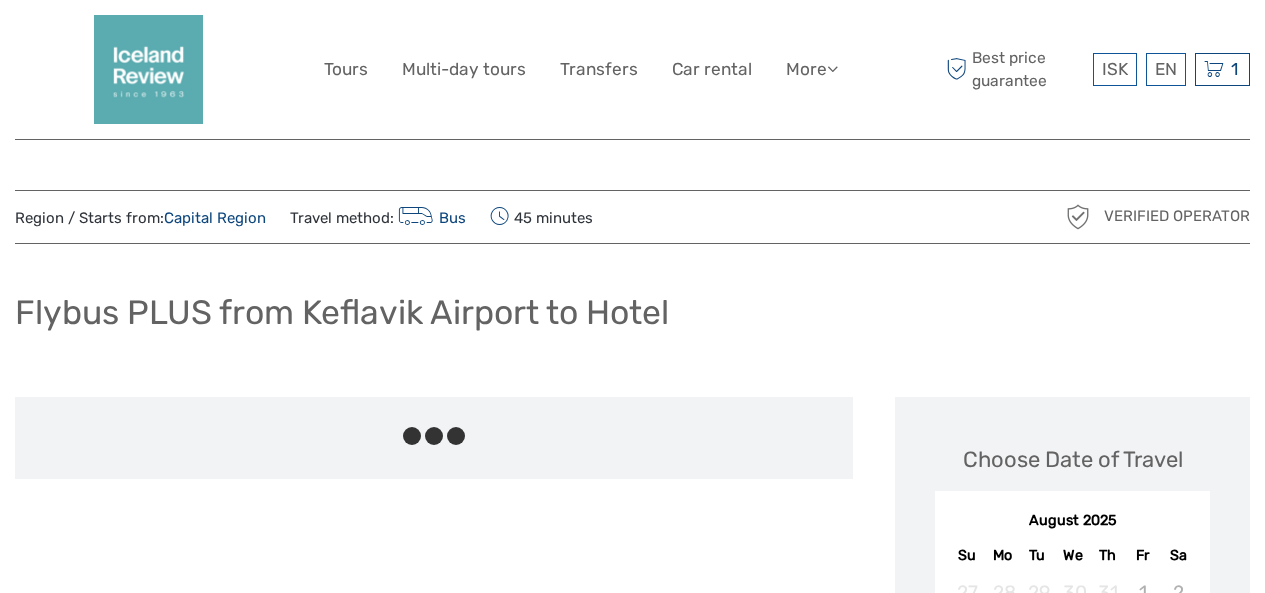 scroll, scrollTop: 0, scrollLeft: 0, axis: both 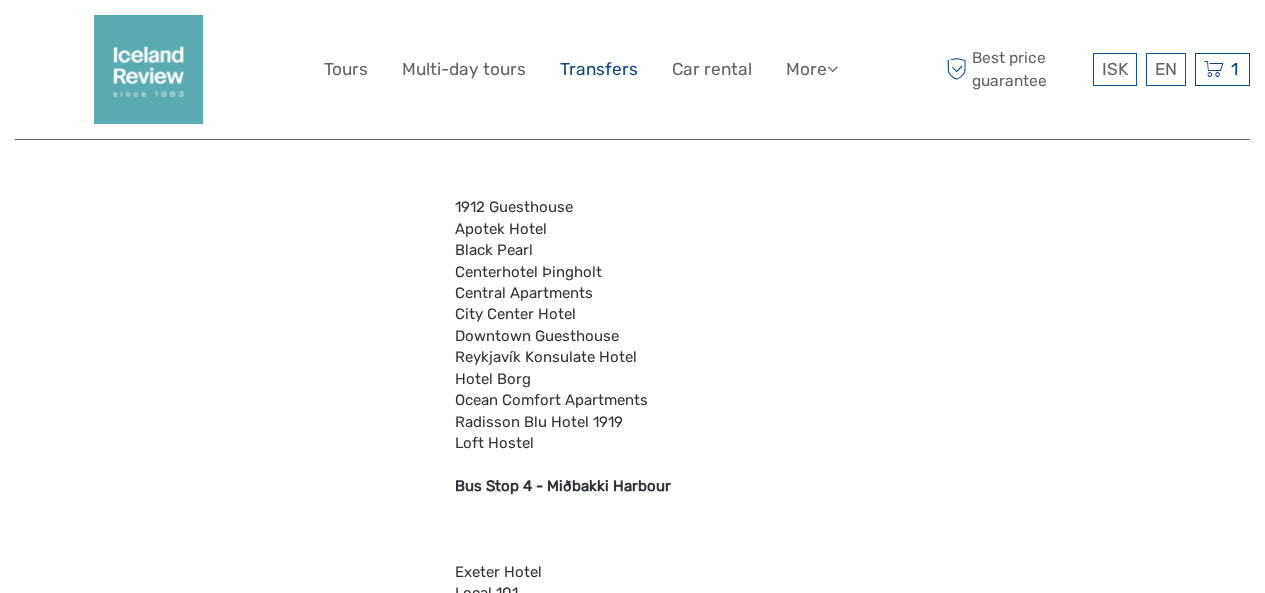 click on "Transfers" at bounding box center (599, 69) 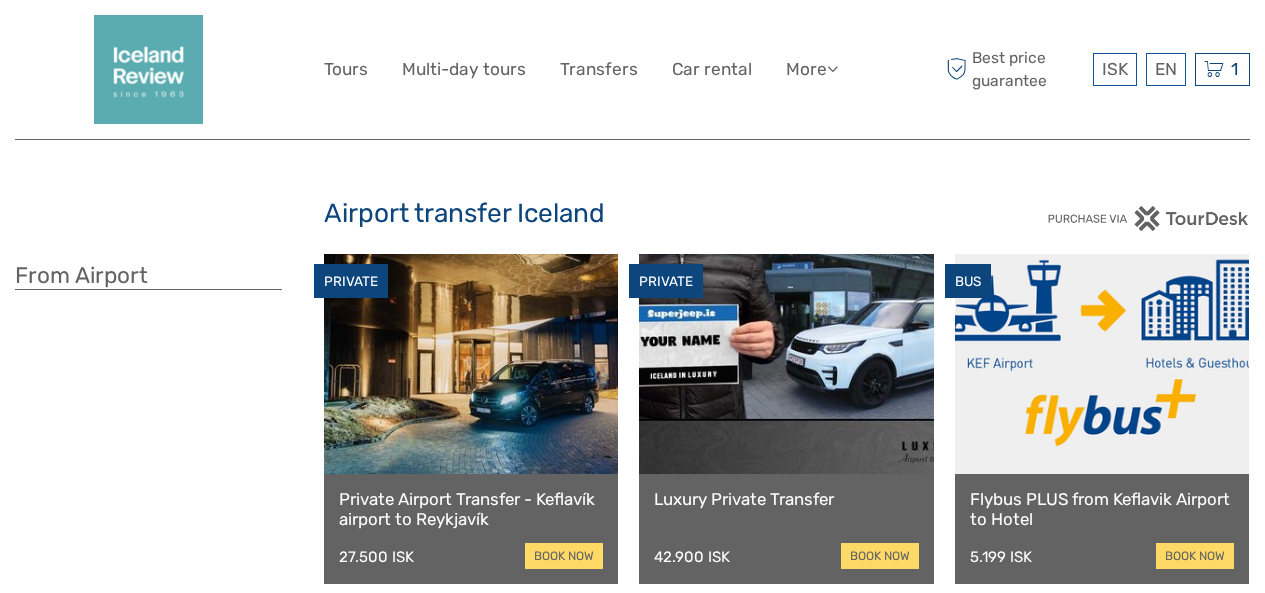 scroll, scrollTop: 0, scrollLeft: 0, axis: both 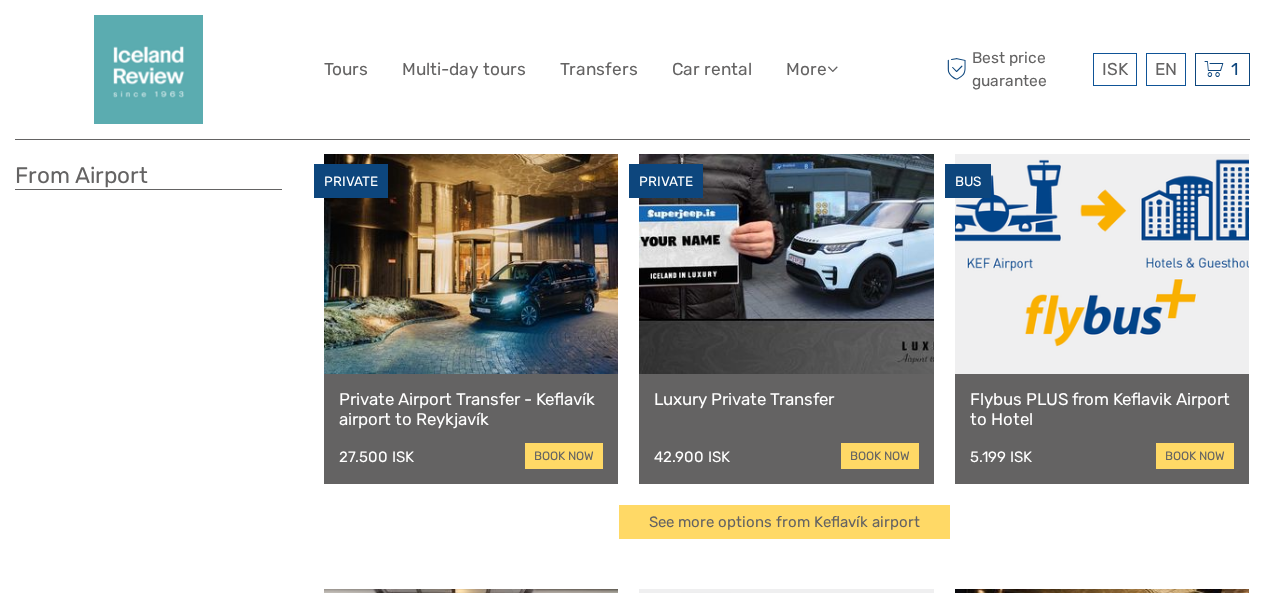 click at bounding box center [471, 264] 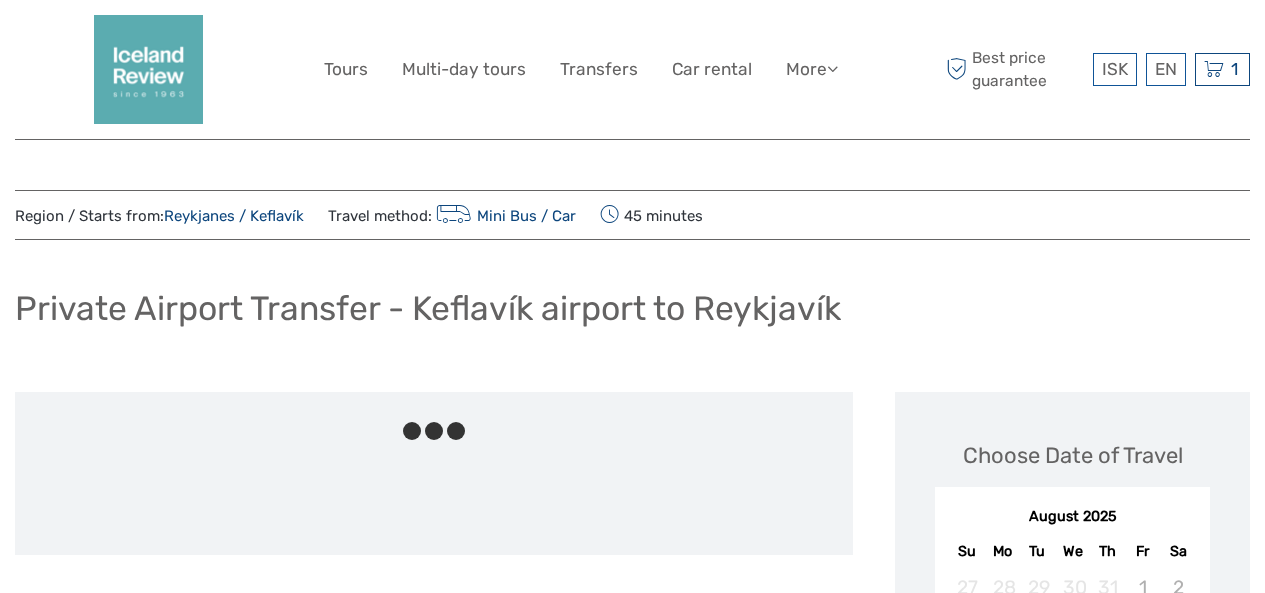 scroll, scrollTop: 0, scrollLeft: 0, axis: both 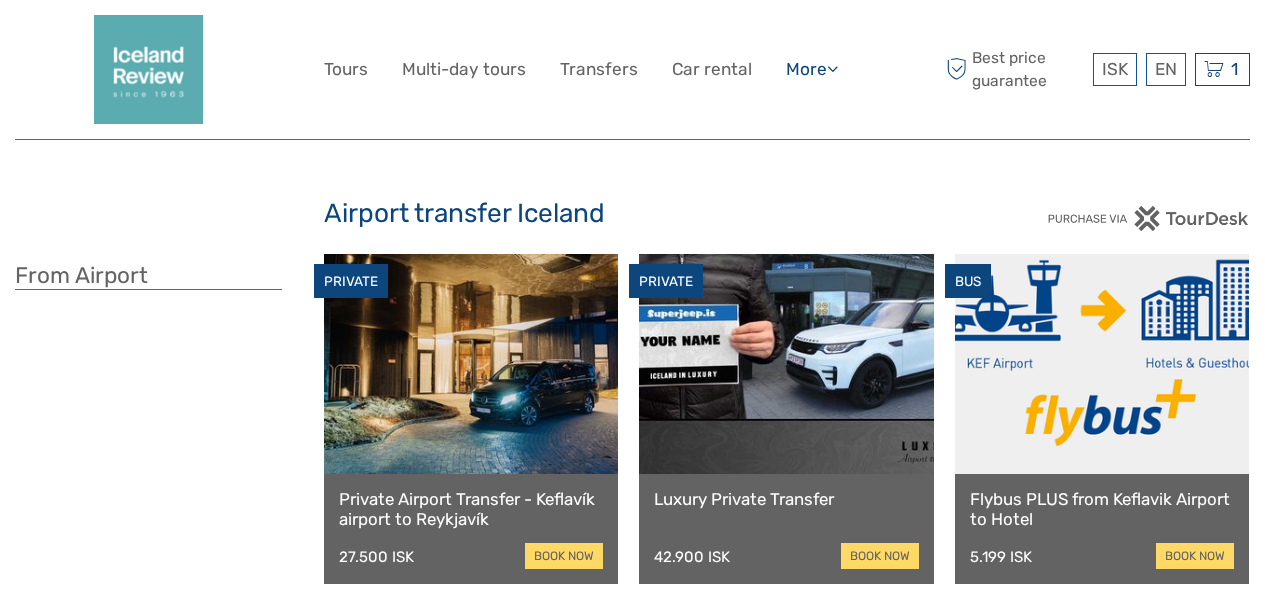 click at bounding box center (832, 68) 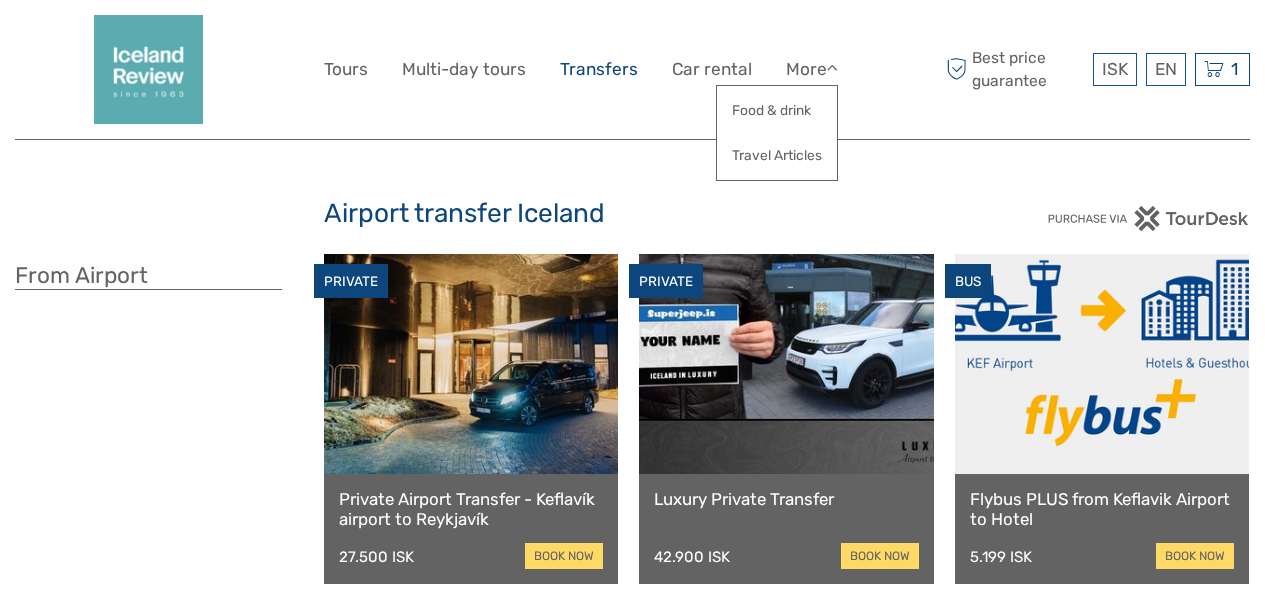 click on "Transfers" at bounding box center [599, 69] 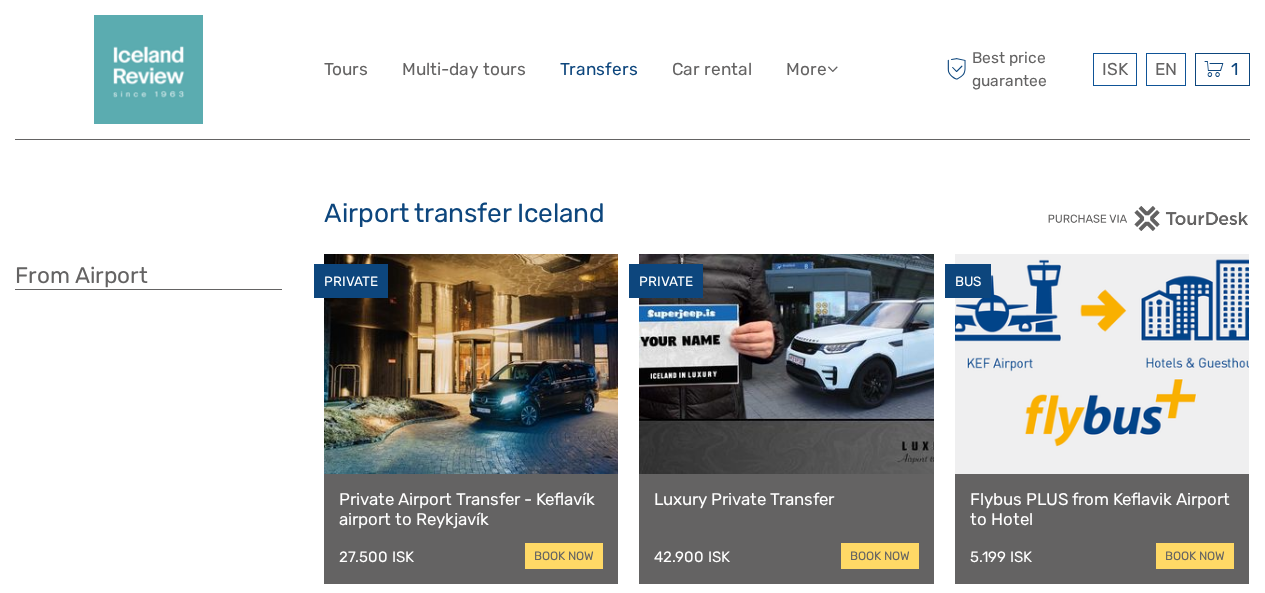 scroll, scrollTop: 0, scrollLeft: 0, axis: both 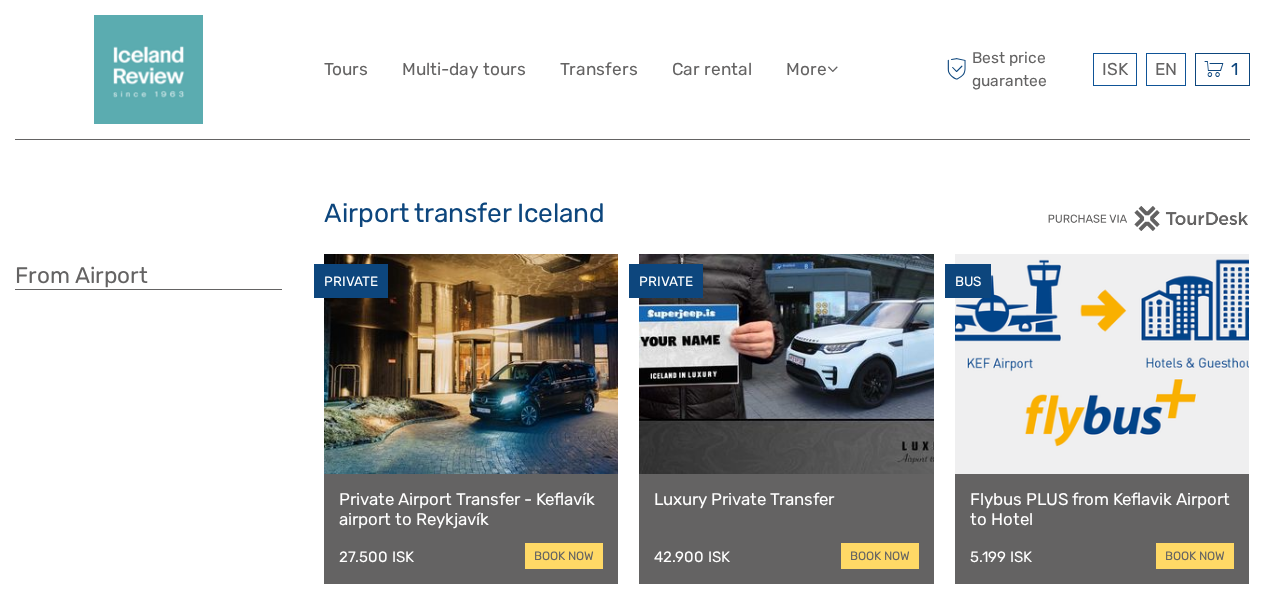 click on "Flybus PLUS from Keflavik Airport to Hotel" at bounding box center (1102, 509) 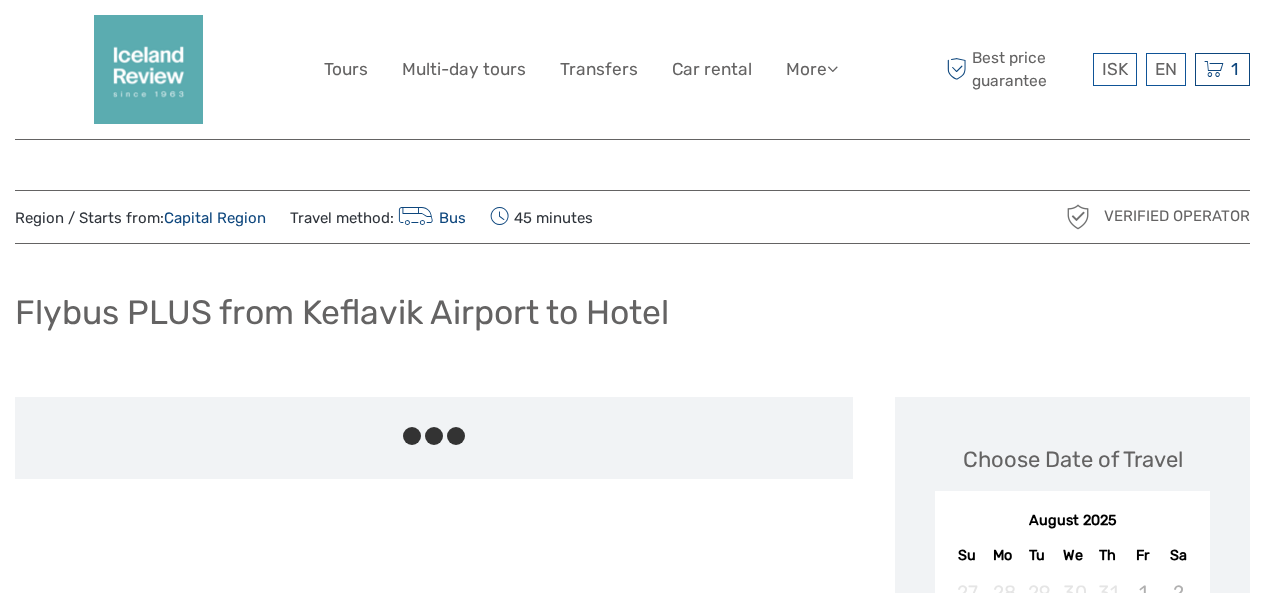 scroll, scrollTop: 0, scrollLeft: 0, axis: both 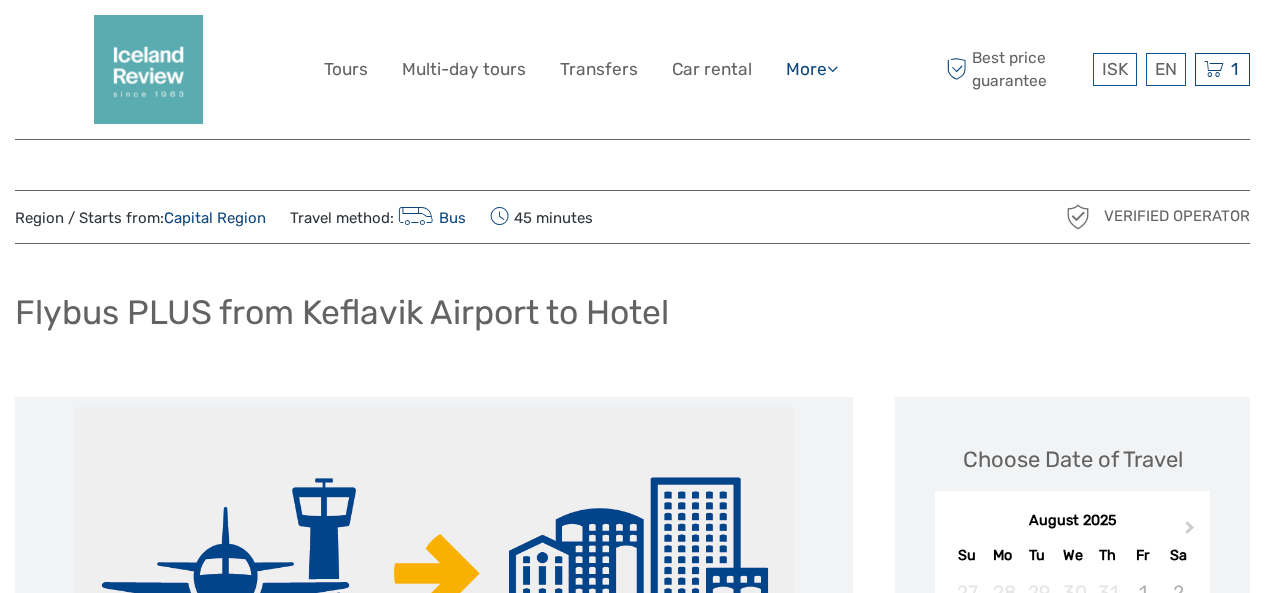 click on "More" at bounding box center [812, 69] 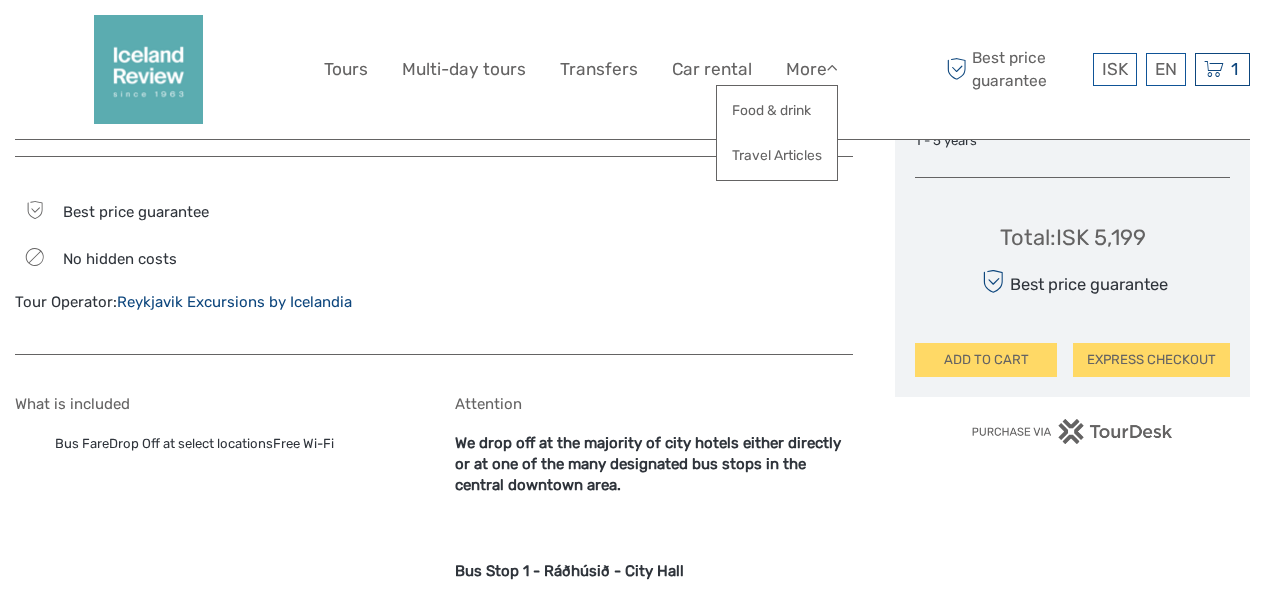 scroll, scrollTop: 1200, scrollLeft: 0, axis: vertical 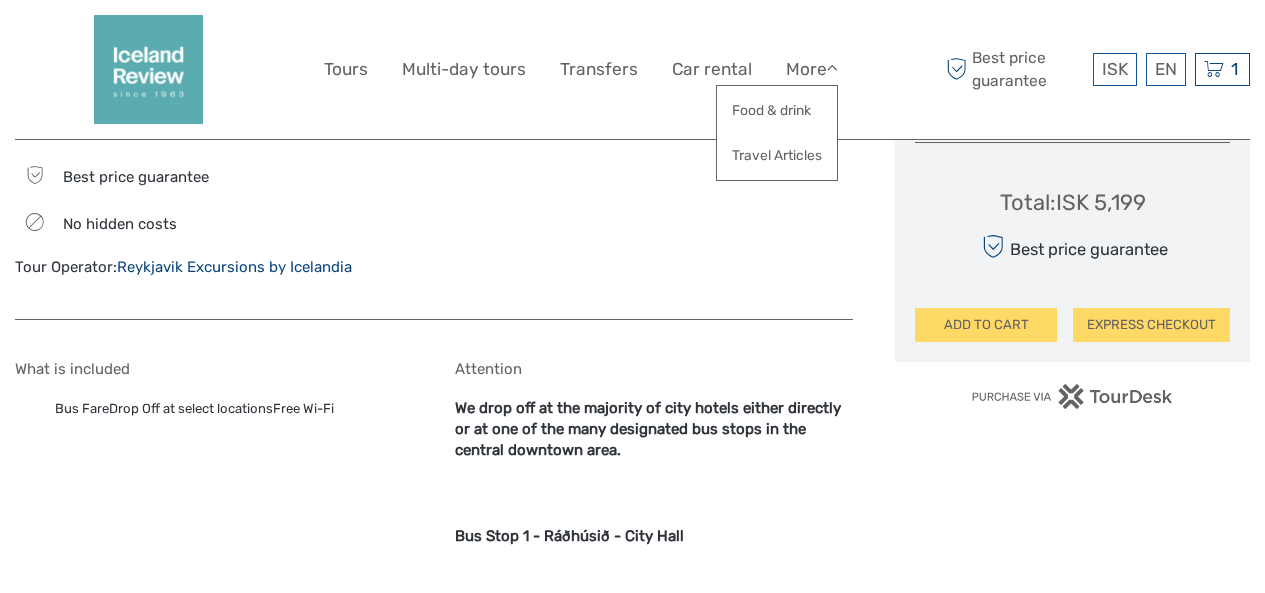 click on "Reykjavik Excursions by Icelandia" at bounding box center (234, 267) 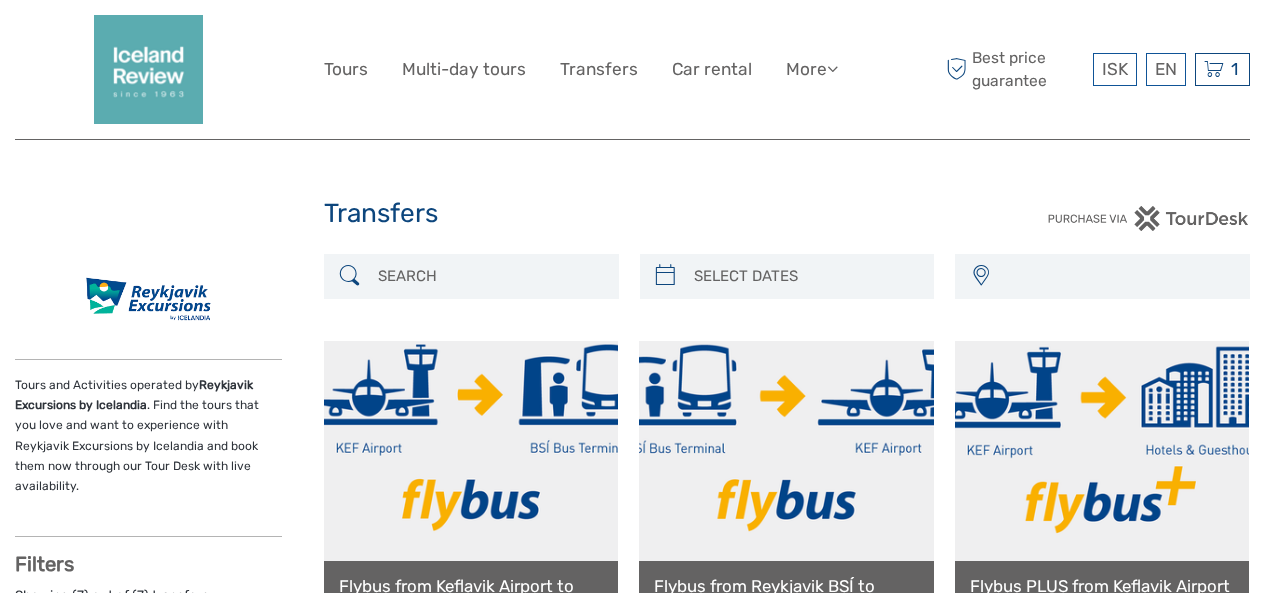 select 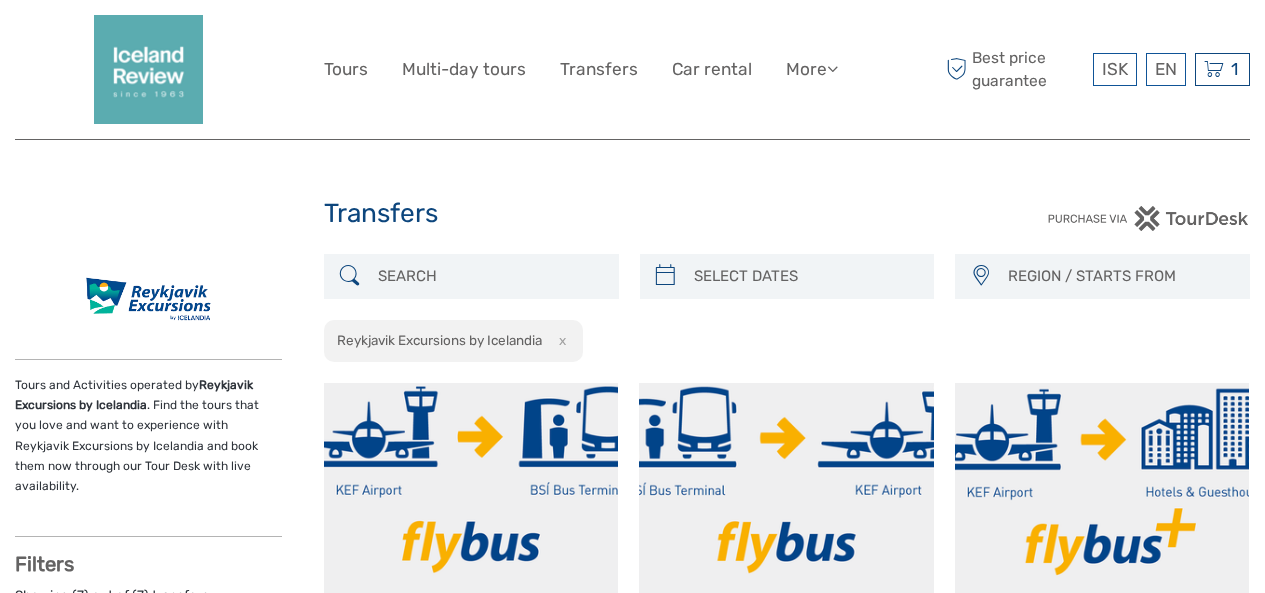 scroll, scrollTop: 0, scrollLeft: 0, axis: both 